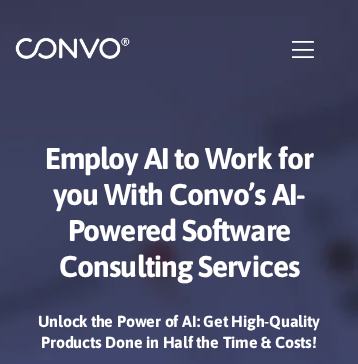 scroll, scrollTop: 0, scrollLeft: 0, axis: both 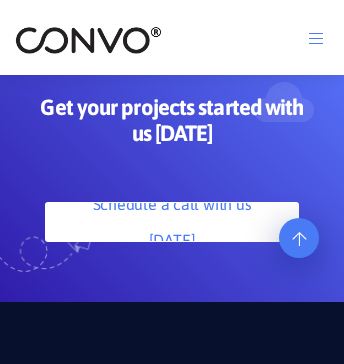 click 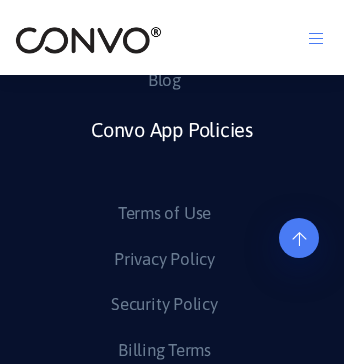 scroll, scrollTop: 10294, scrollLeft: 0, axis: vertical 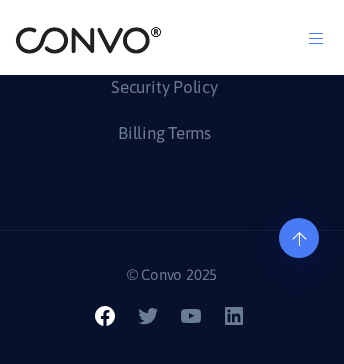 click 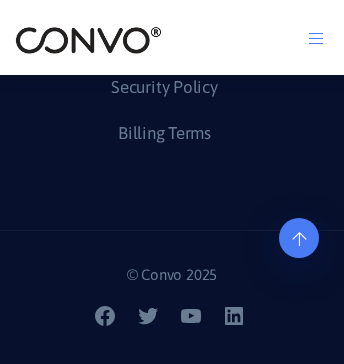 click on "Convo App Resources" at bounding box center [172, -288] 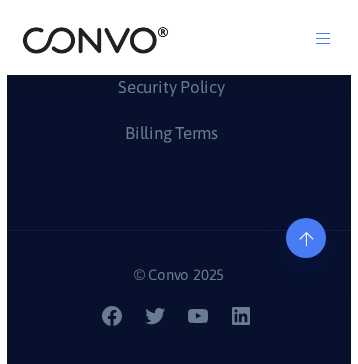 scroll, scrollTop: 9732, scrollLeft: 0, axis: vertical 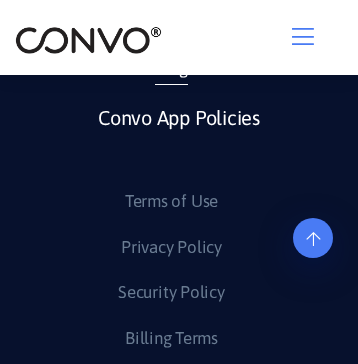 click on "Blog" at bounding box center [171, 69] 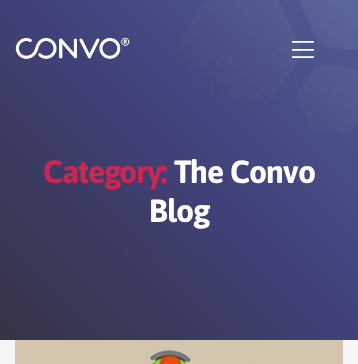 scroll, scrollTop: 0, scrollLeft: 0, axis: both 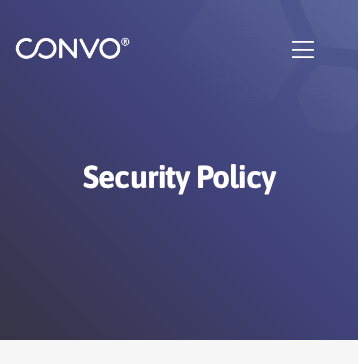 click on "aws.amazon.com/security" at bounding box center [266, 1907] 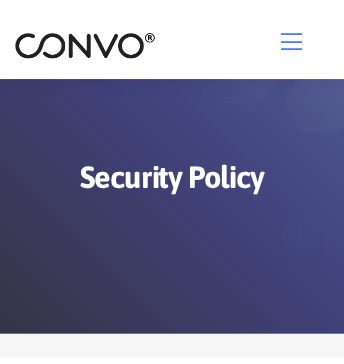 scroll, scrollTop: 1641, scrollLeft: 0, axis: vertical 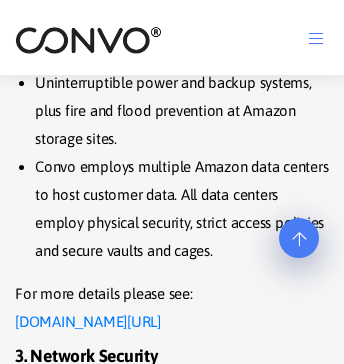 click on "Videos" at bounding box center (165, 5220) 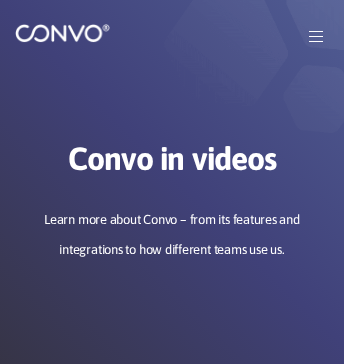scroll, scrollTop: 0, scrollLeft: 0, axis: both 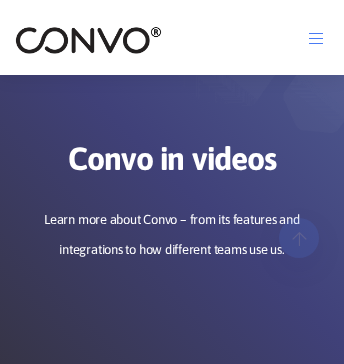 click on "Why Convo App?" at bounding box center [172, 2812] 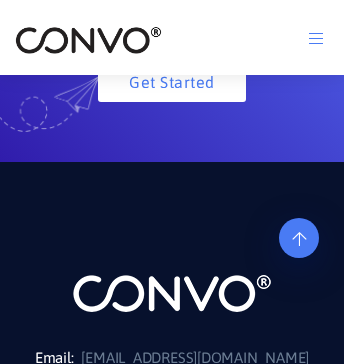 click on "App Store" at bounding box center (98, 412) 